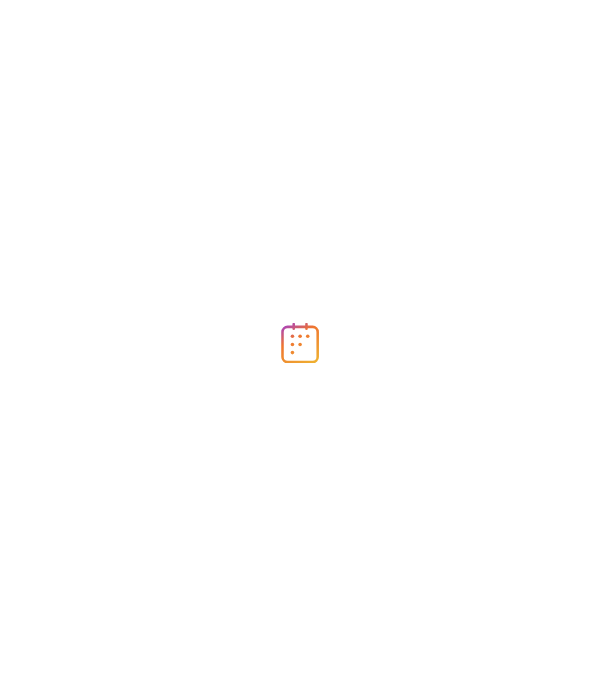 scroll, scrollTop: 0, scrollLeft: 0, axis: both 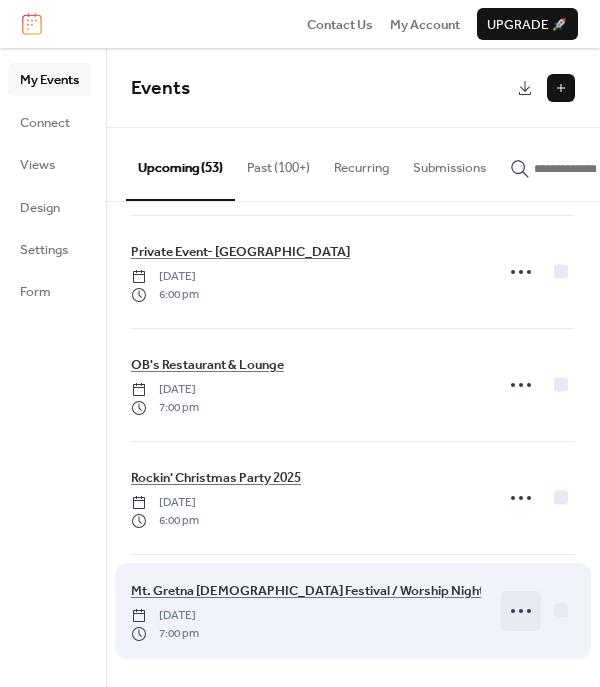 click 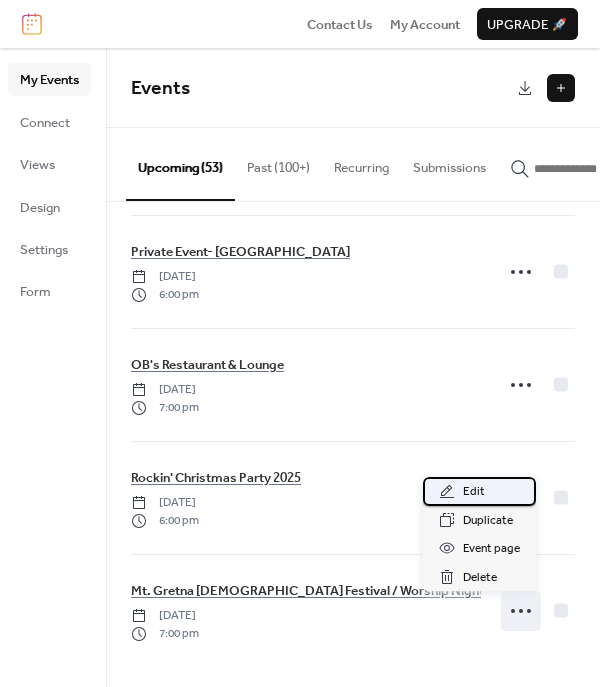 click 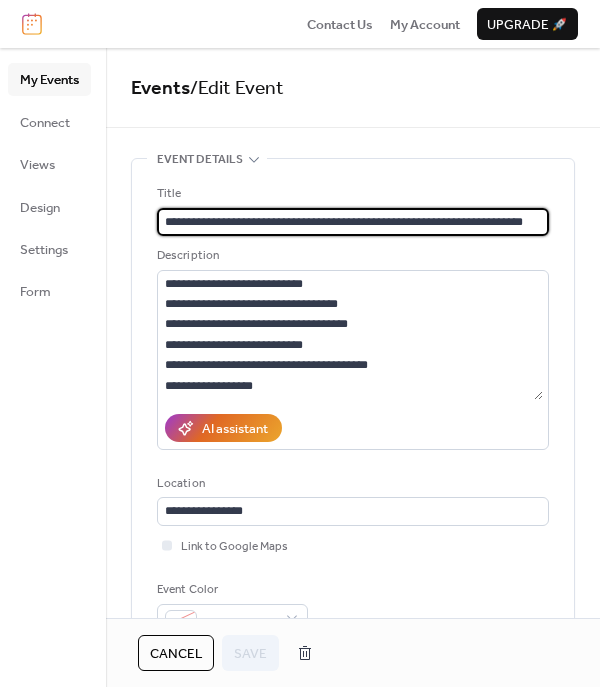 scroll, scrollTop: 0, scrollLeft: 6, axis: horizontal 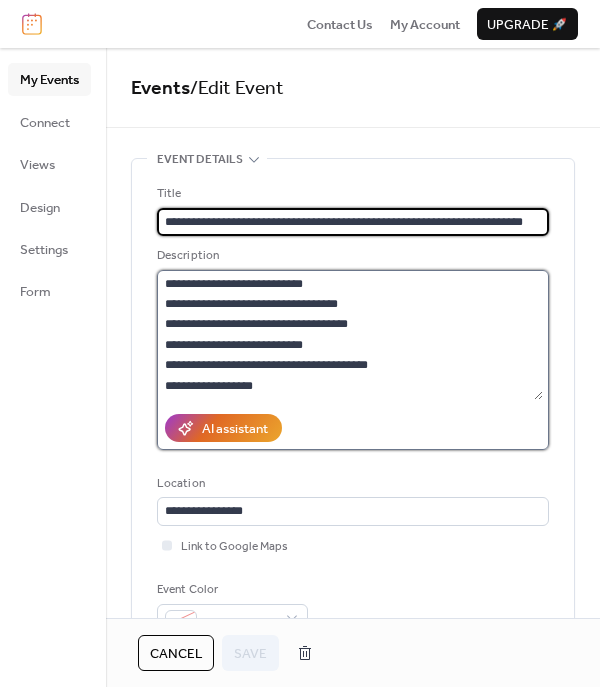 click on "**********" at bounding box center [350, 335] 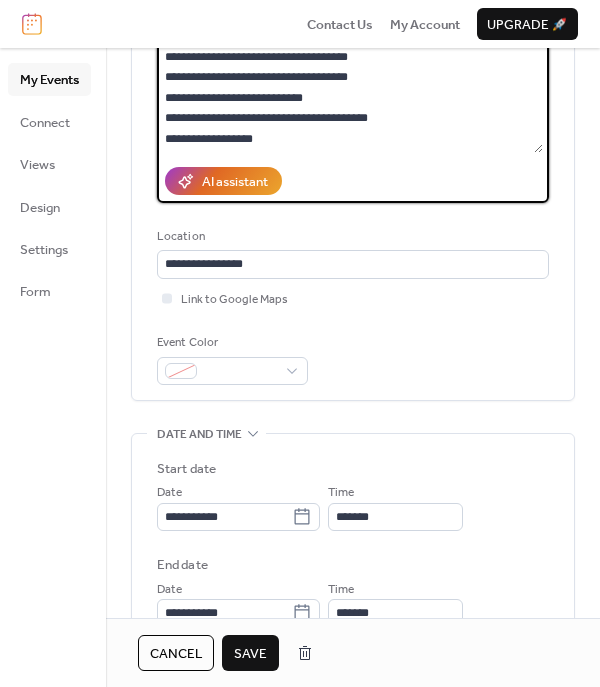 scroll, scrollTop: 500, scrollLeft: 0, axis: vertical 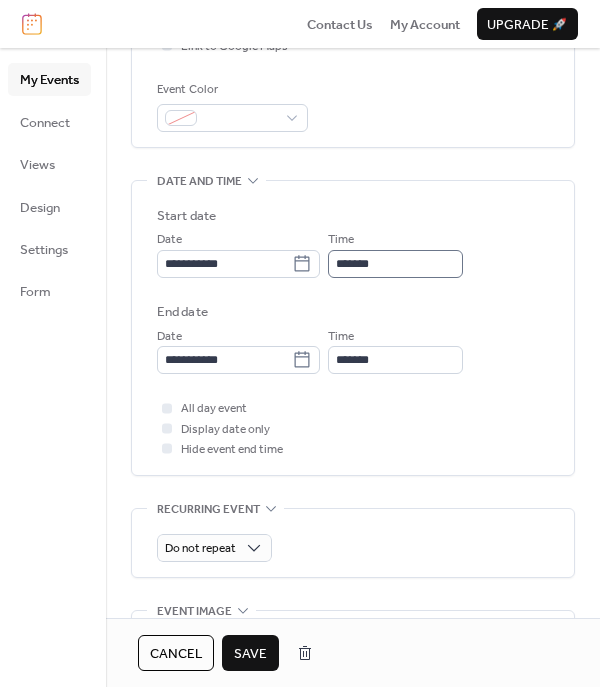 type on "**********" 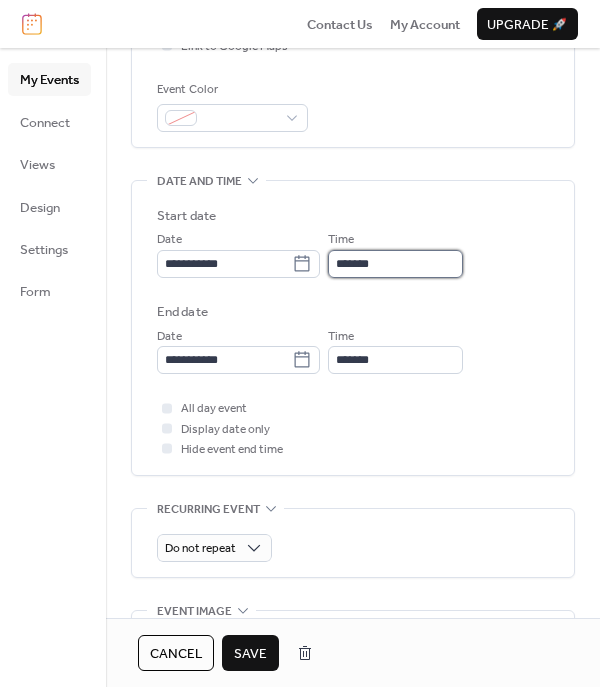 click on "*******" at bounding box center (395, 264) 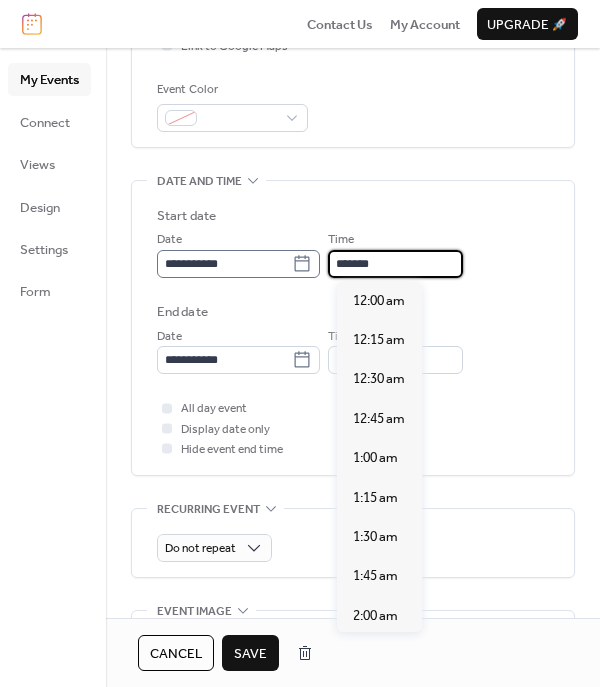 scroll, scrollTop: 3009, scrollLeft: 0, axis: vertical 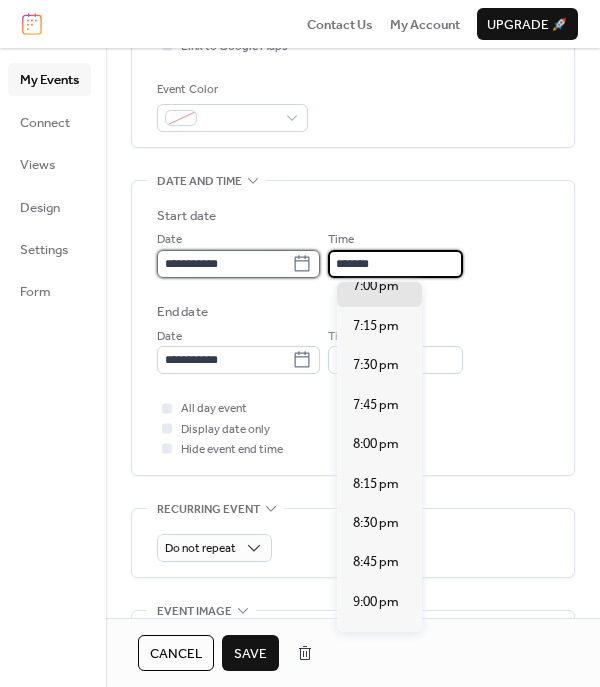 click on "**********" at bounding box center [224, 264] 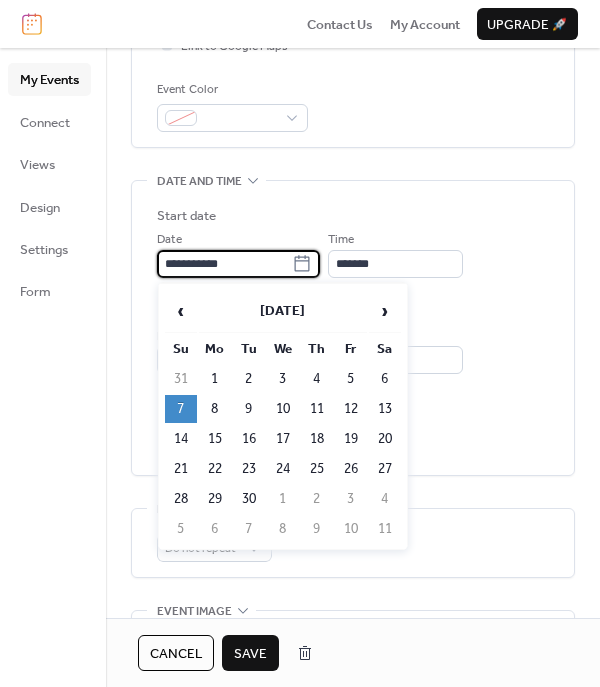 click on "**********" at bounding box center (238, 264) 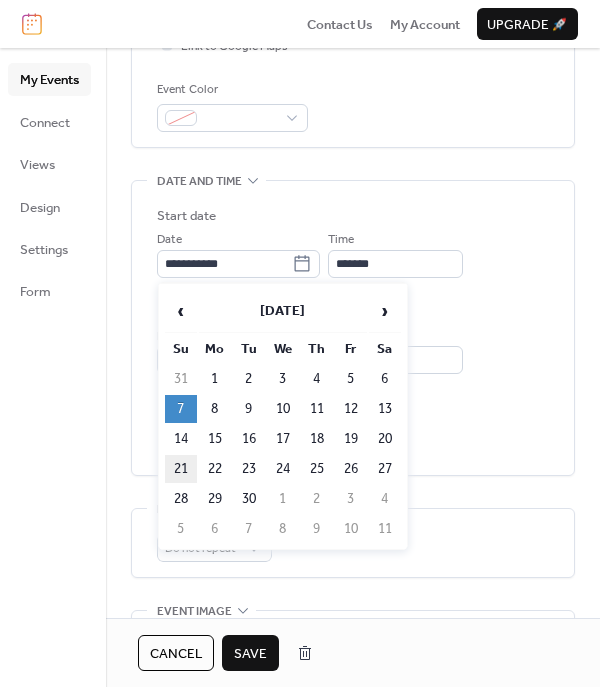 click on "21" at bounding box center (181, 469) 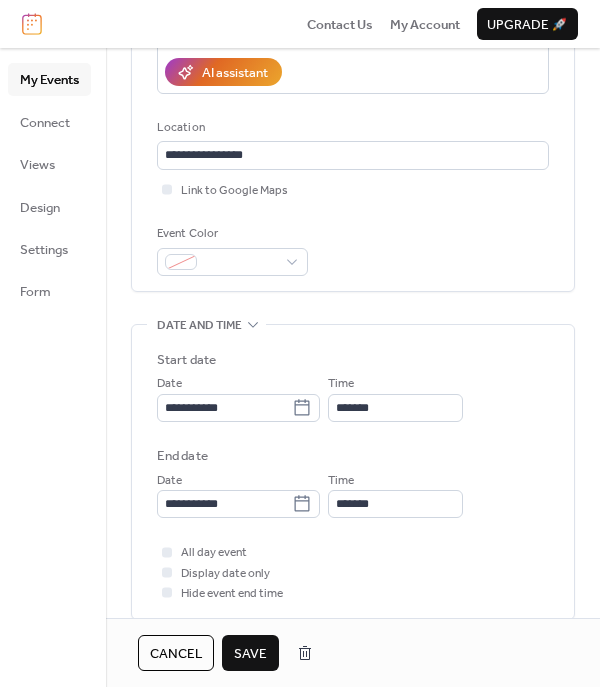 scroll, scrollTop: 0, scrollLeft: 0, axis: both 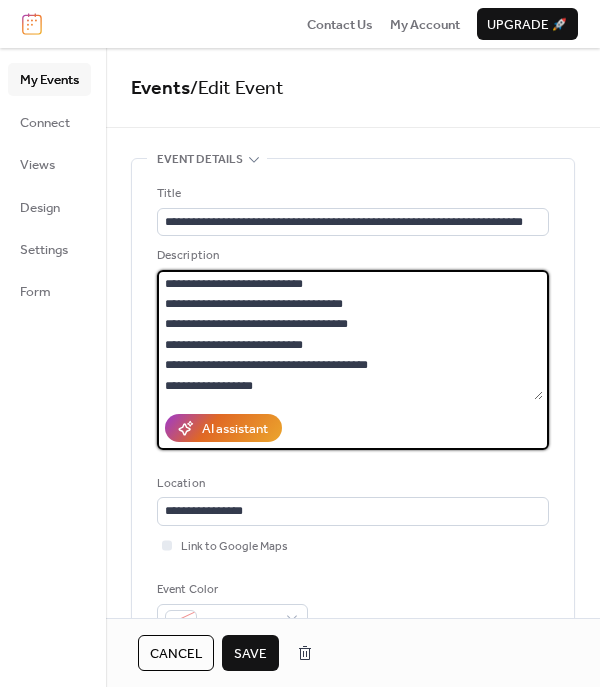 drag, startPoint x: 274, startPoint y: 384, endPoint x: 97, endPoint y: 239, distance: 228.80997 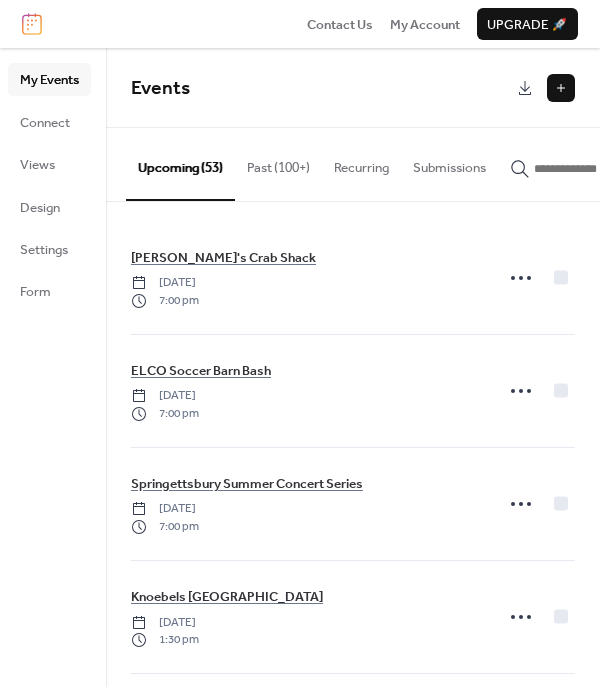 click at bounding box center [561, 88] 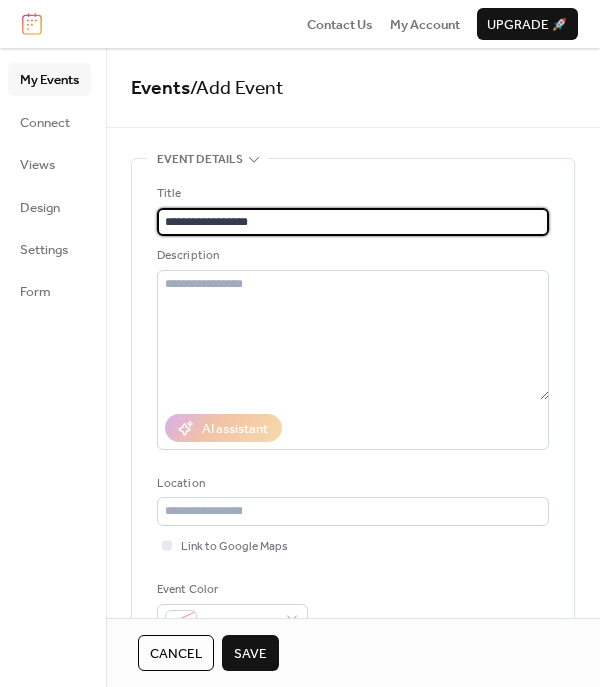type on "**********" 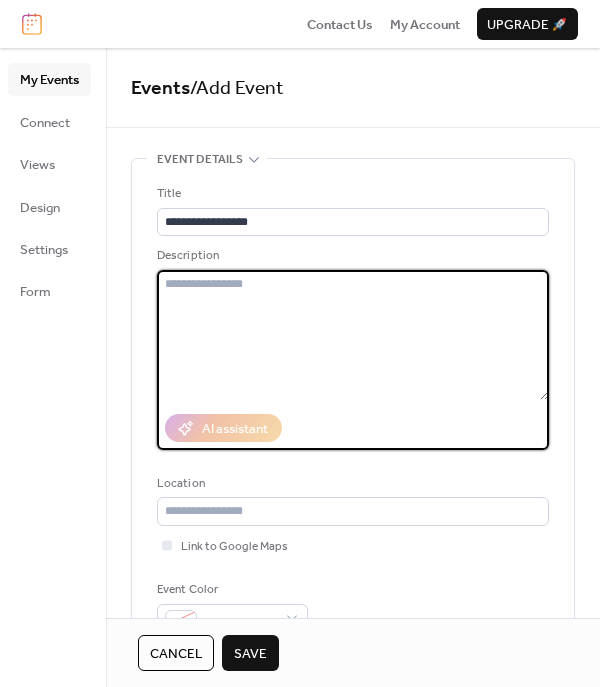 click at bounding box center [353, 335] 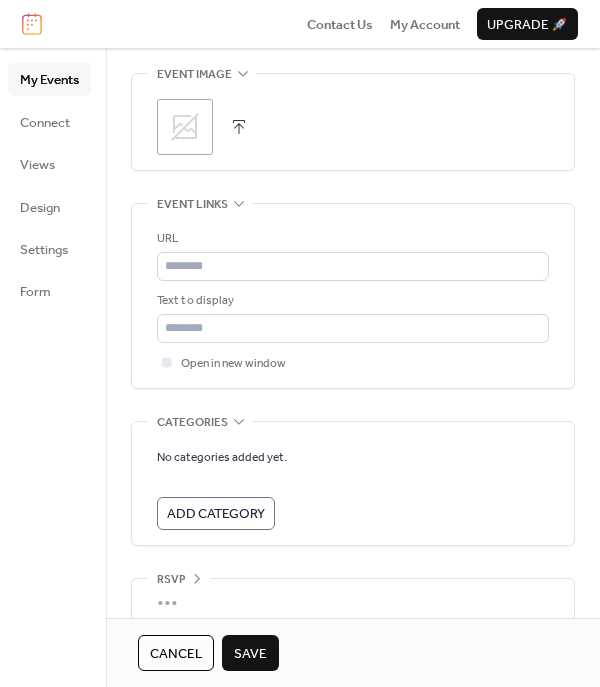 scroll, scrollTop: 1056, scrollLeft: 0, axis: vertical 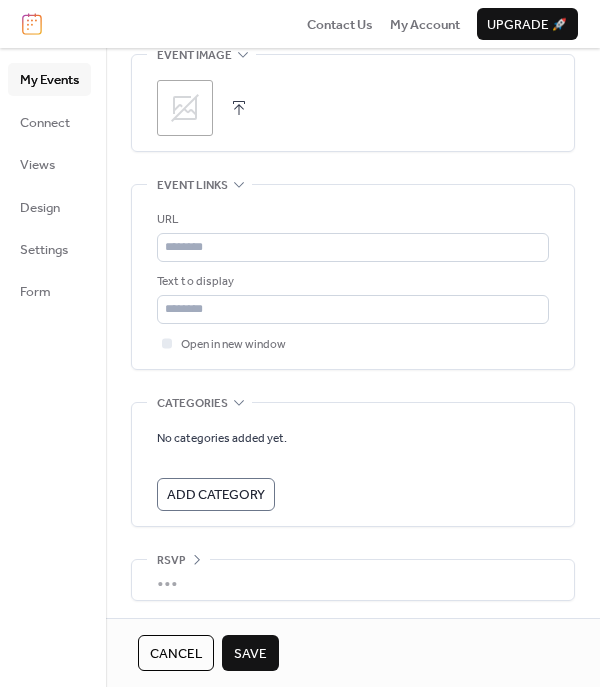 drag, startPoint x: 206, startPoint y: 215, endPoint x: 201, endPoint y: 228, distance: 13.928389 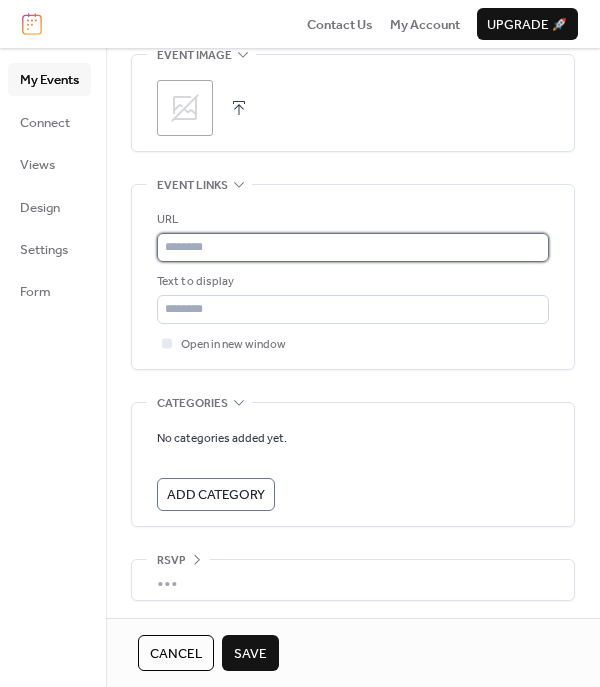 click at bounding box center (353, 247) 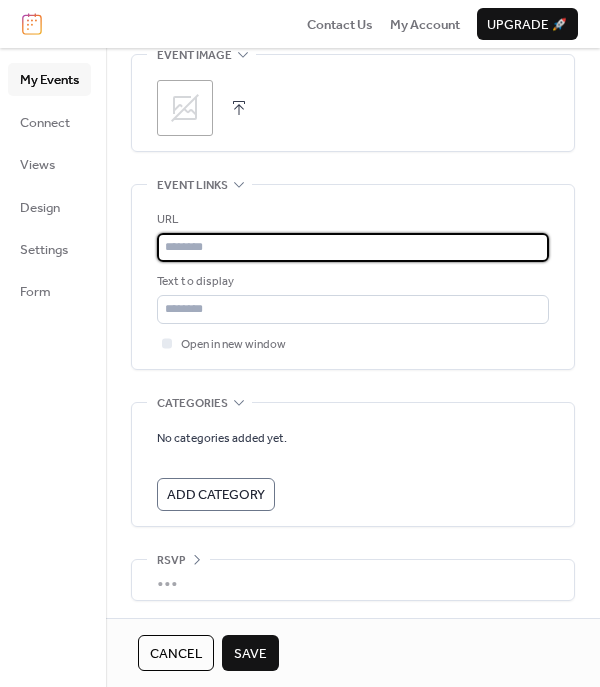 paste on "**********" 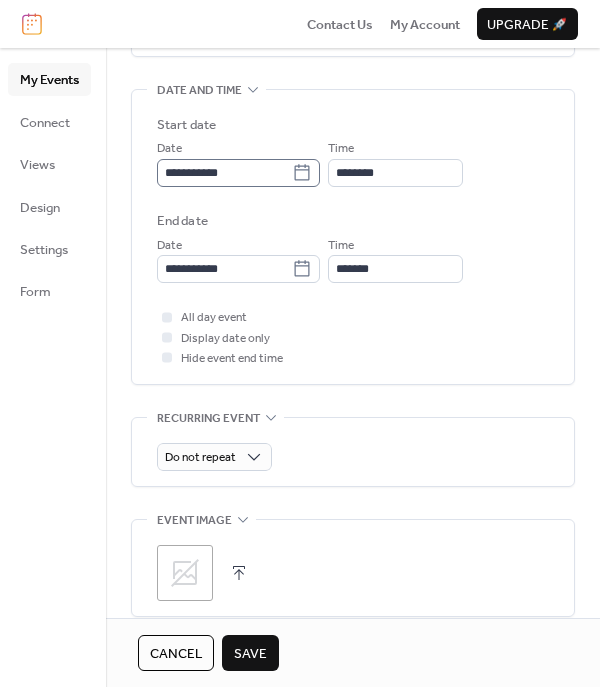 scroll, scrollTop: 556, scrollLeft: 0, axis: vertical 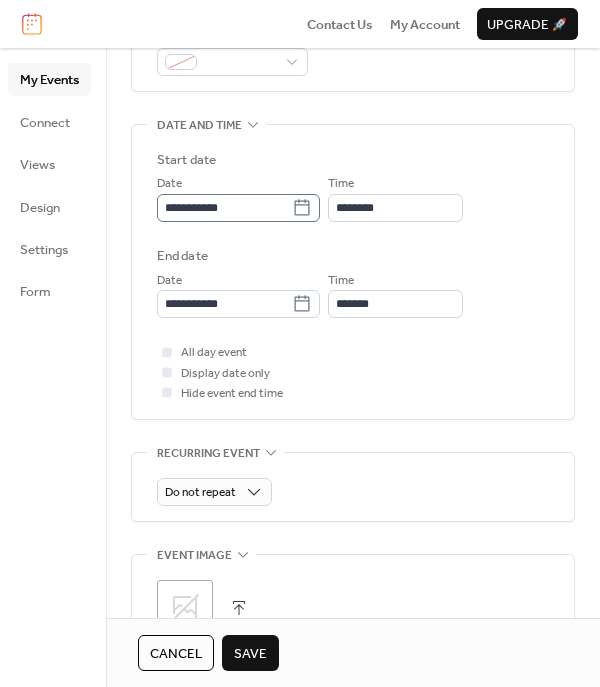 type on "**********" 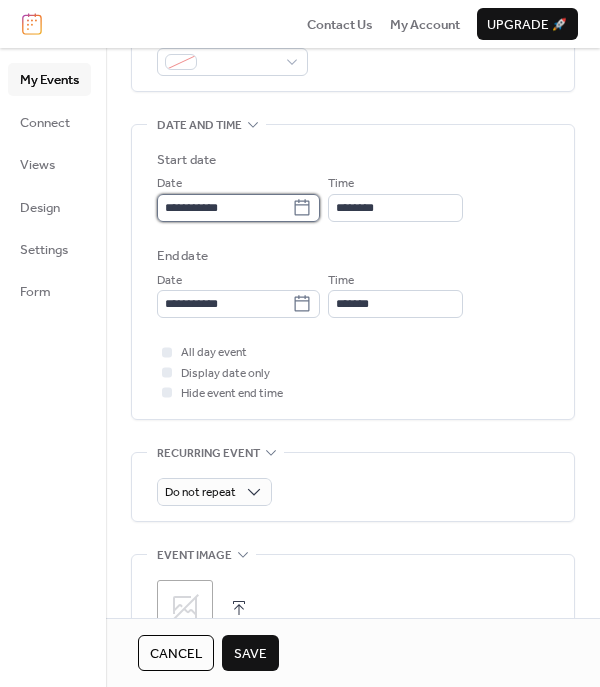 click on "**********" at bounding box center (224, 208) 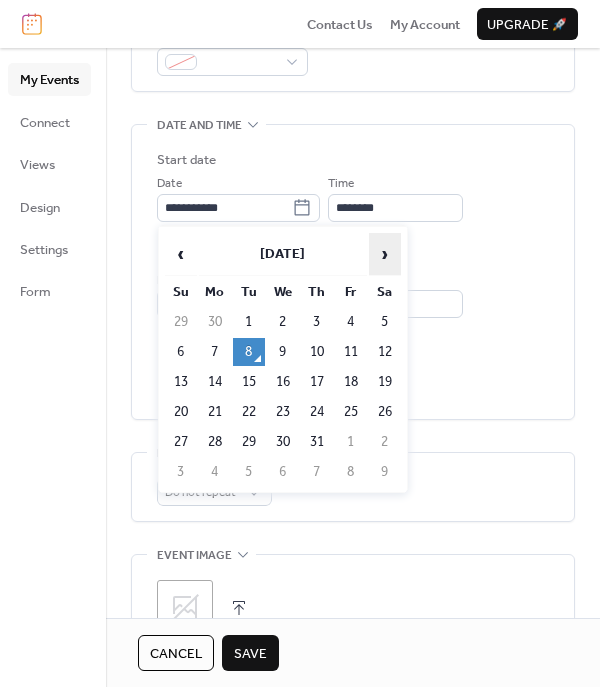 click on "›" at bounding box center (385, 254) 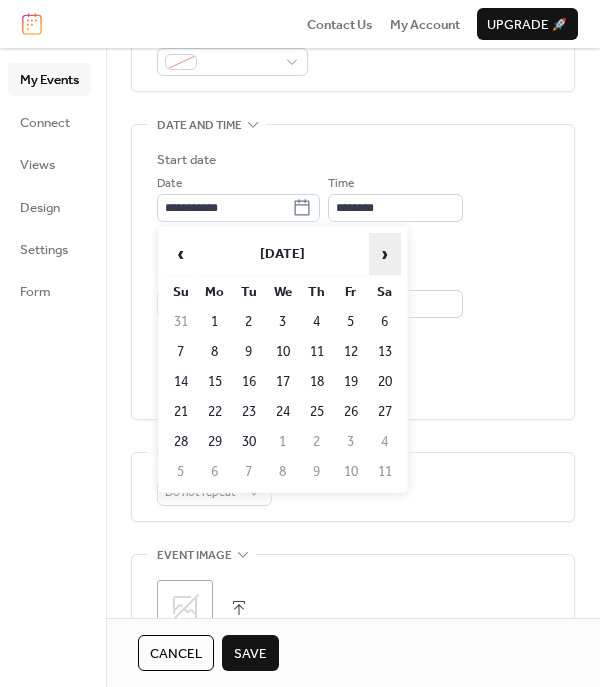click on "›" at bounding box center (385, 254) 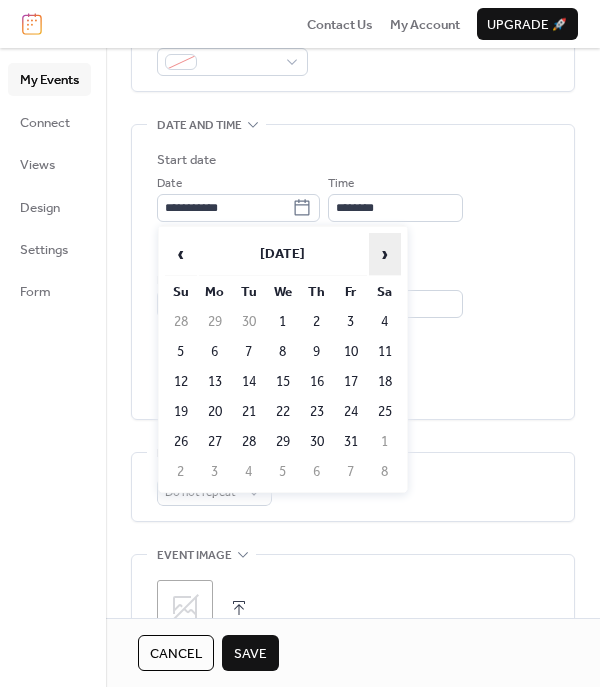 click on "›" at bounding box center [385, 254] 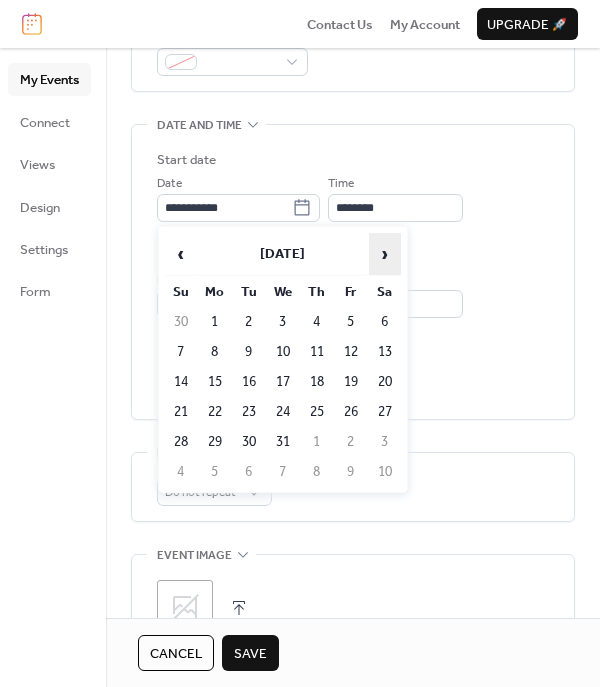 click on "›" at bounding box center (385, 254) 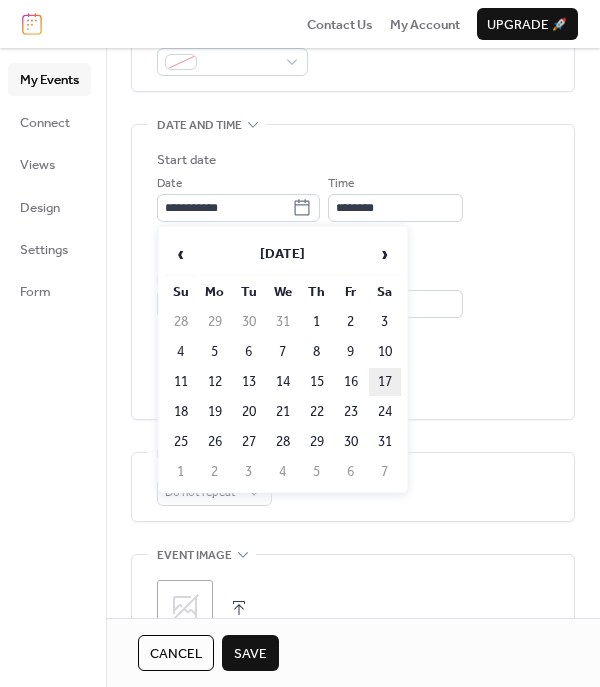 click on "17" at bounding box center (385, 382) 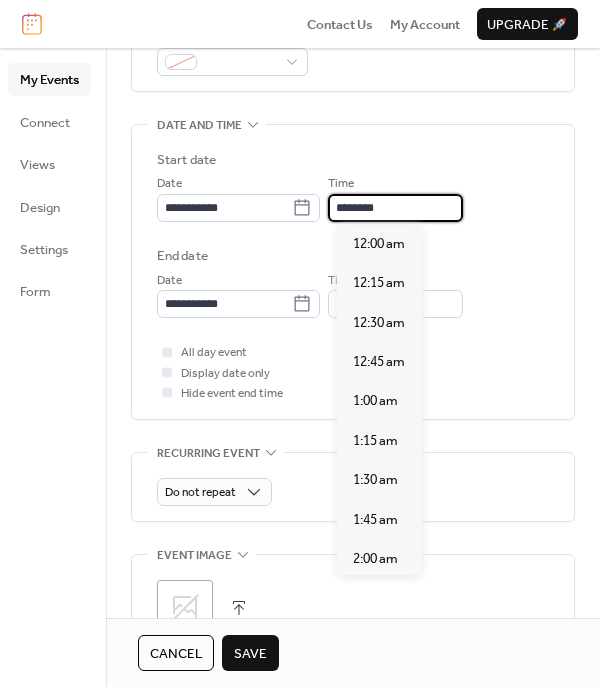 click on "********" at bounding box center [395, 208] 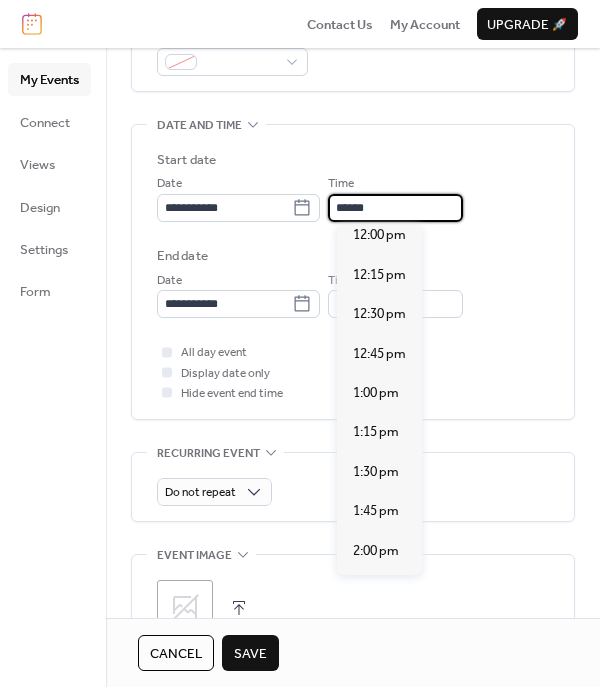scroll, scrollTop: 0, scrollLeft: 0, axis: both 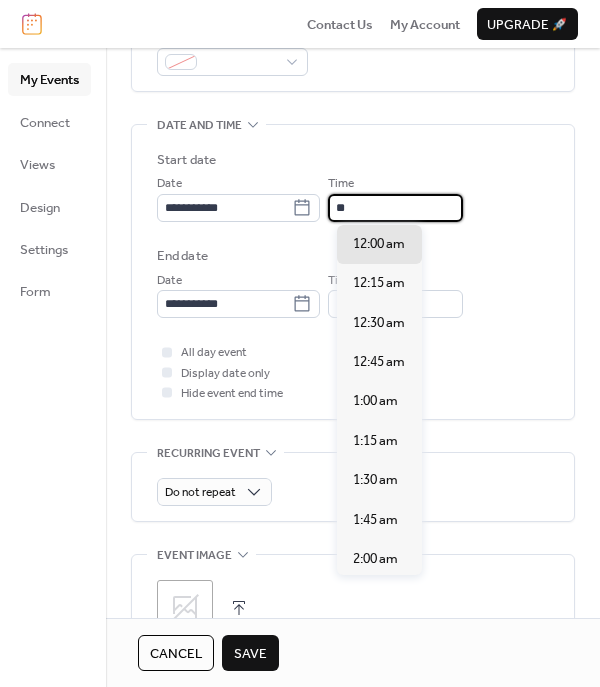 type on "*" 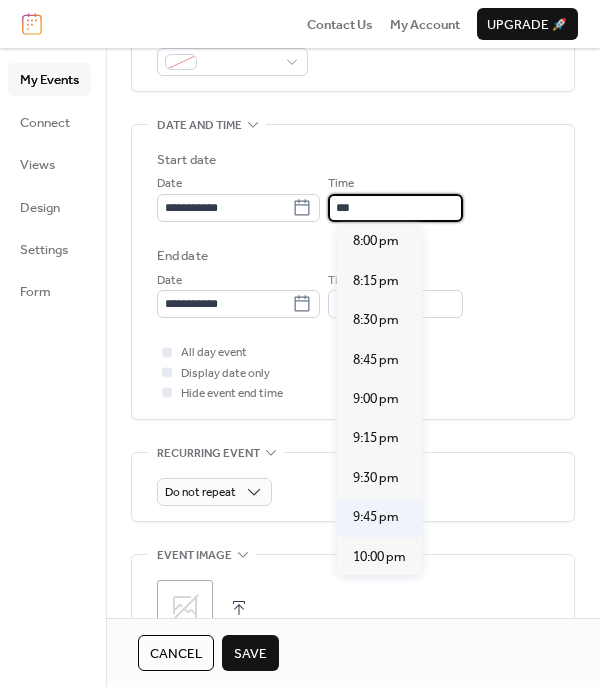 scroll, scrollTop: 3151, scrollLeft: 0, axis: vertical 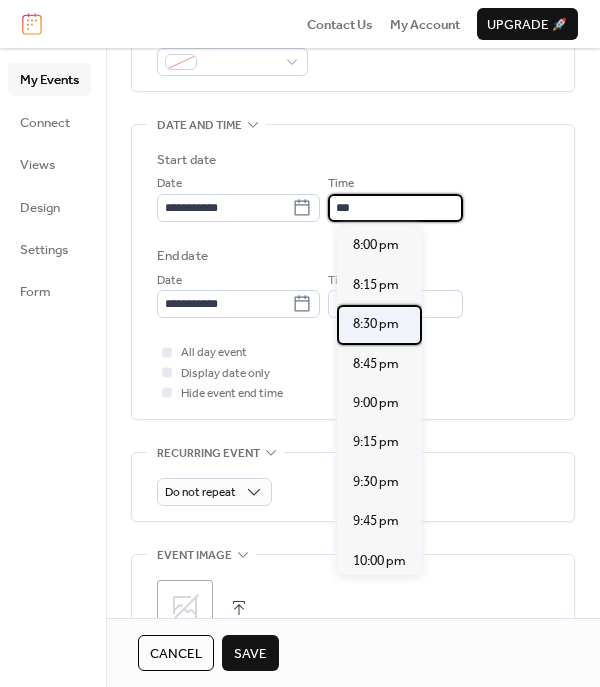 click on "8:30 pm" at bounding box center (376, 324) 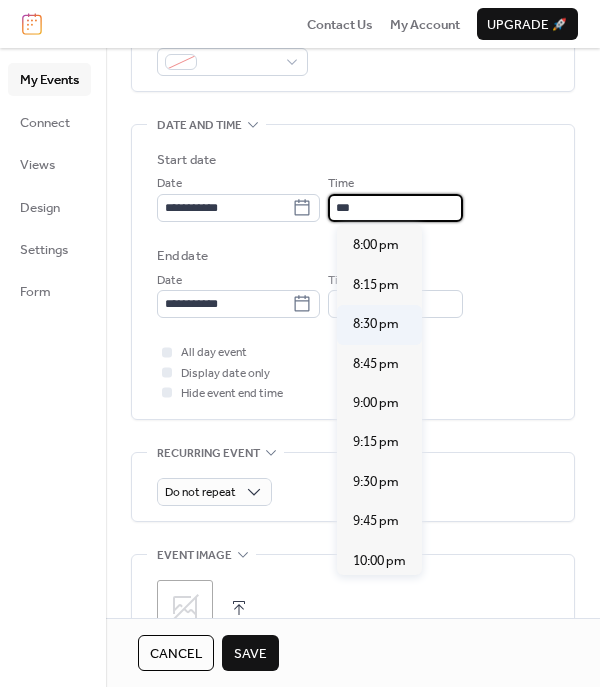type on "*******" 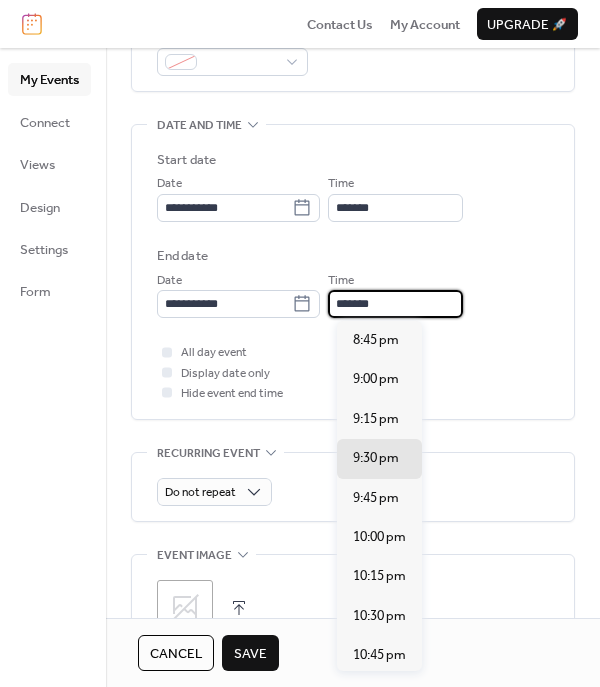click on "*******" at bounding box center (395, 304) 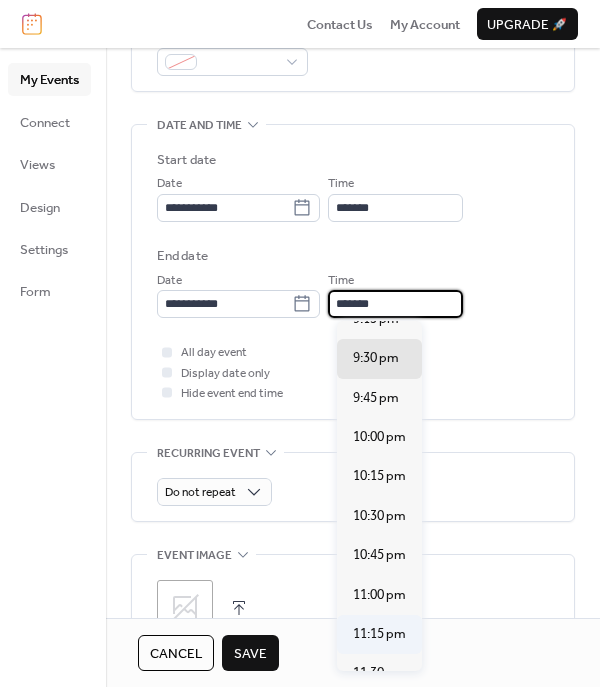 scroll, scrollTop: 164, scrollLeft: 0, axis: vertical 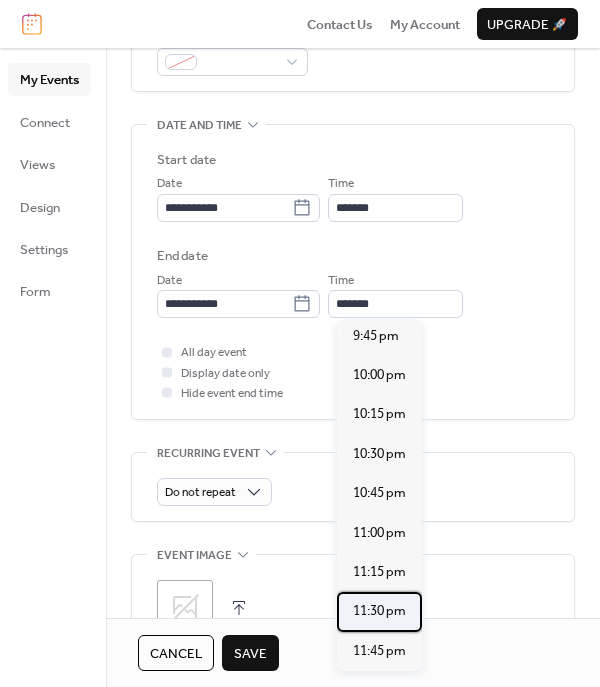 click on "11:30 pm" at bounding box center [379, 611] 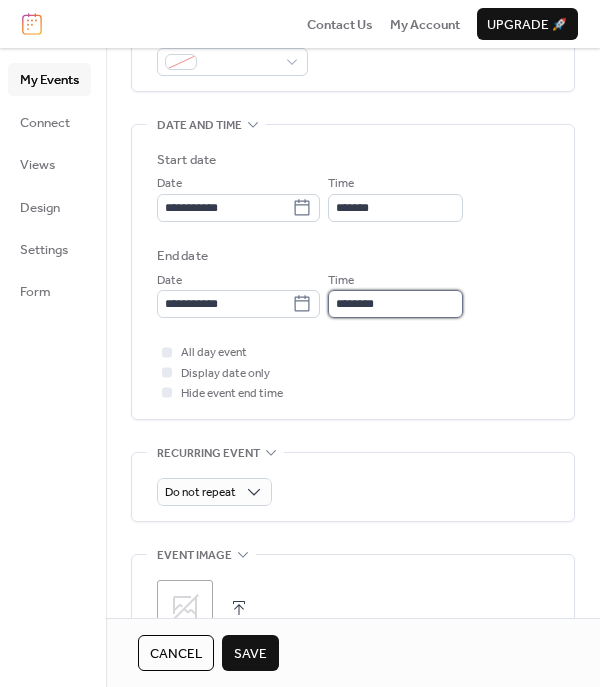 click on "********" at bounding box center (395, 304) 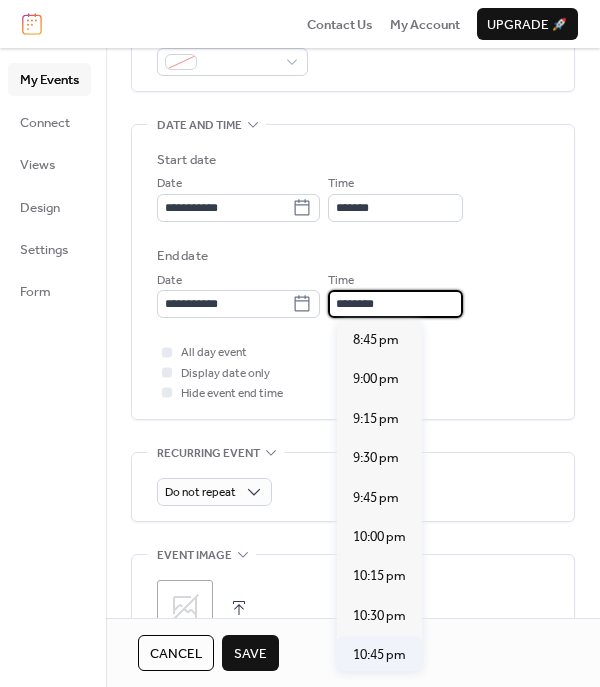 scroll, scrollTop: 164, scrollLeft: 0, axis: vertical 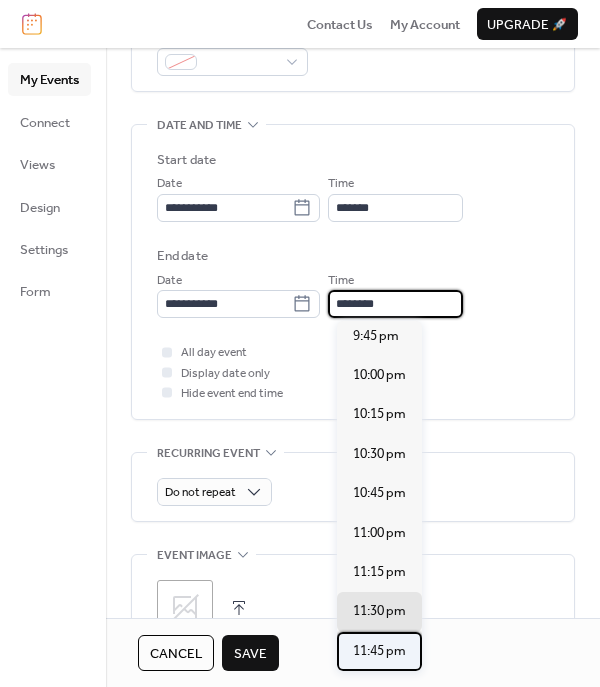 click on "11:45 pm" at bounding box center [379, 651] 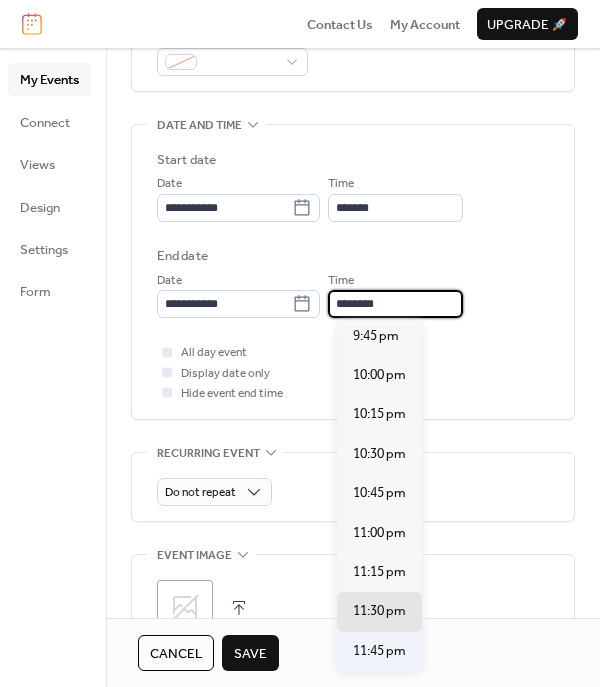 type on "********" 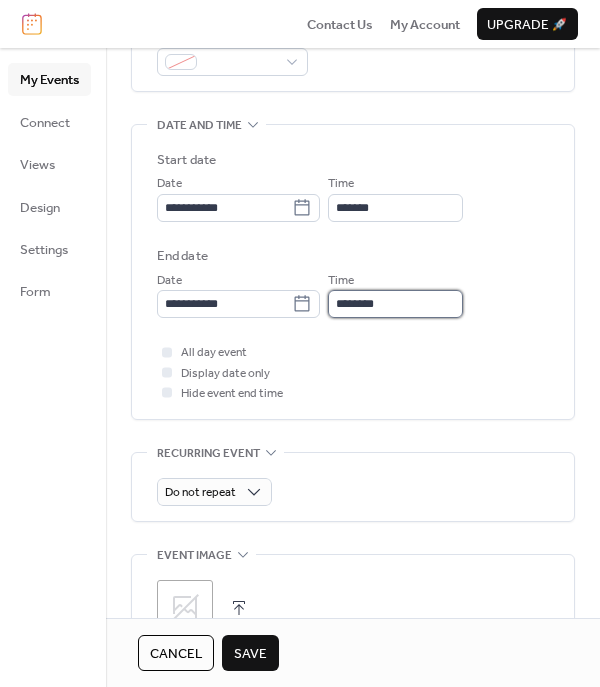 click on "********" at bounding box center (395, 304) 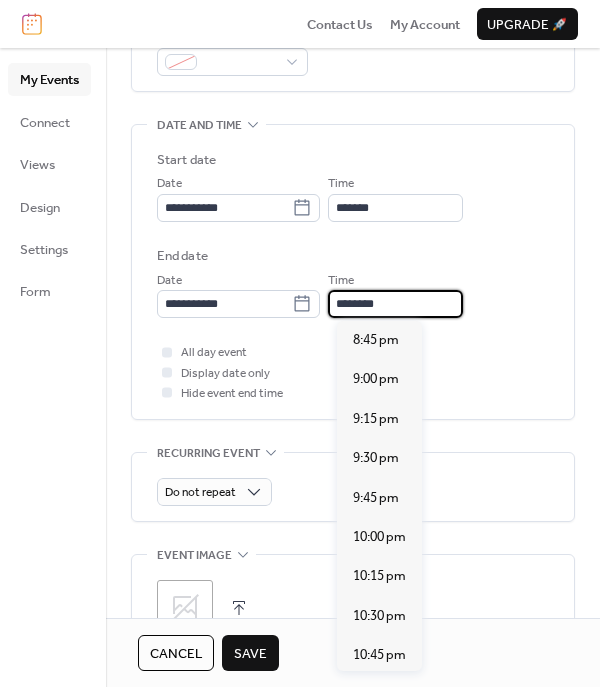 scroll, scrollTop: 164, scrollLeft: 0, axis: vertical 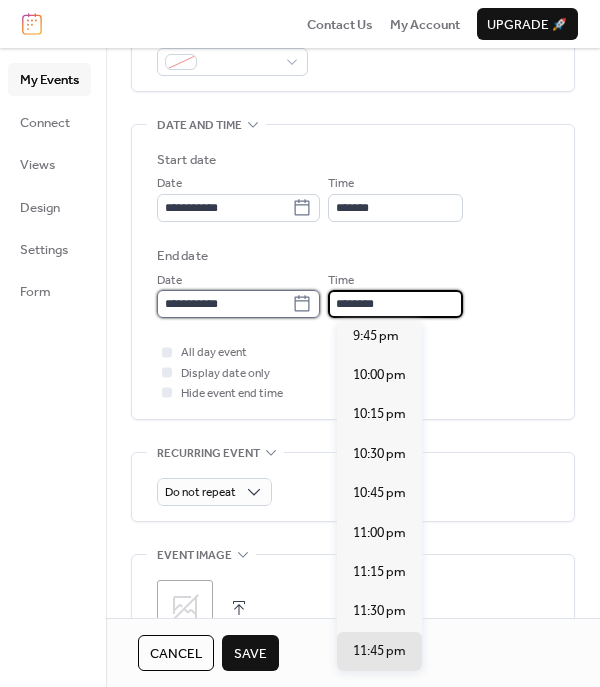 click on "**********" at bounding box center [224, 304] 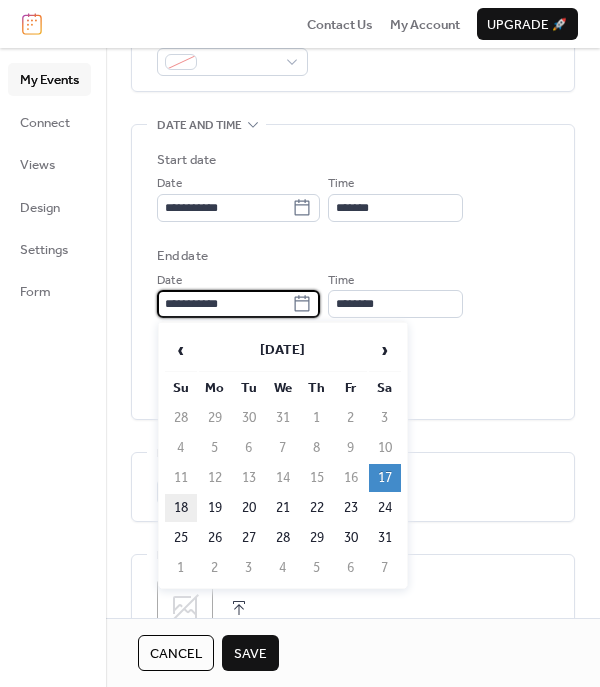 click on "18" at bounding box center [181, 508] 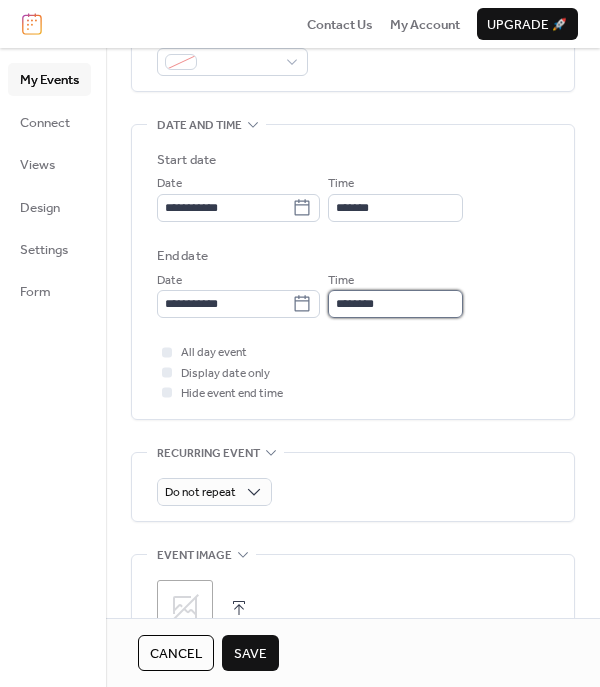 click on "********" at bounding box center (395, 304) 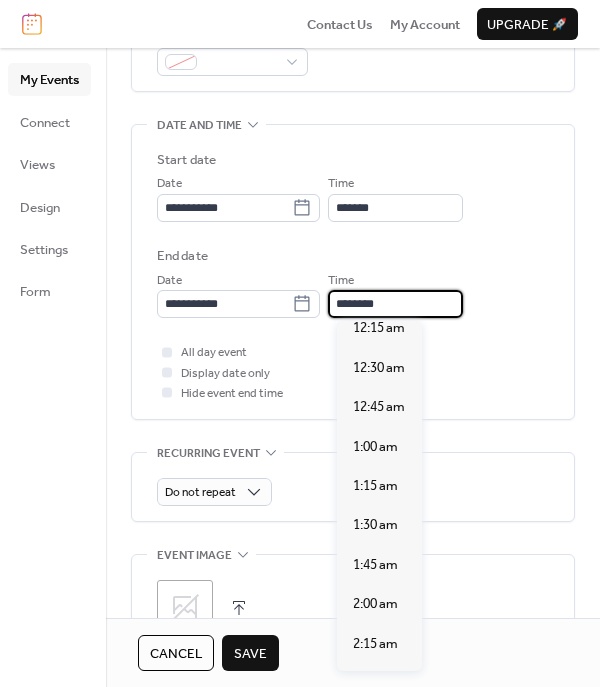 scroll, scrollTop: 0, scrollLeft: 0, axis: both 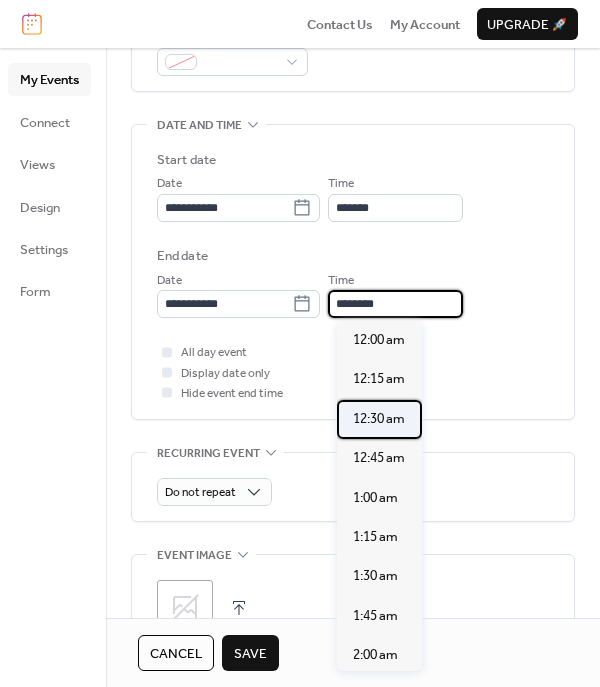 click on "12:30 am" at bounding box center (379, 419) 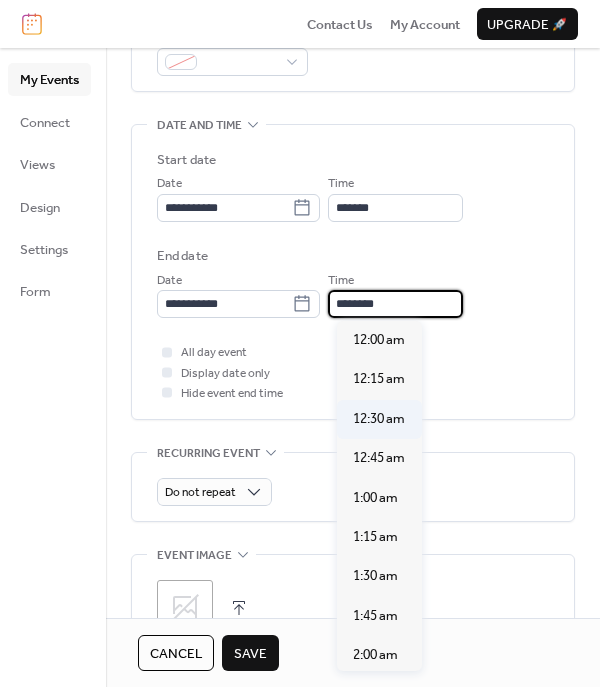 type on "********" 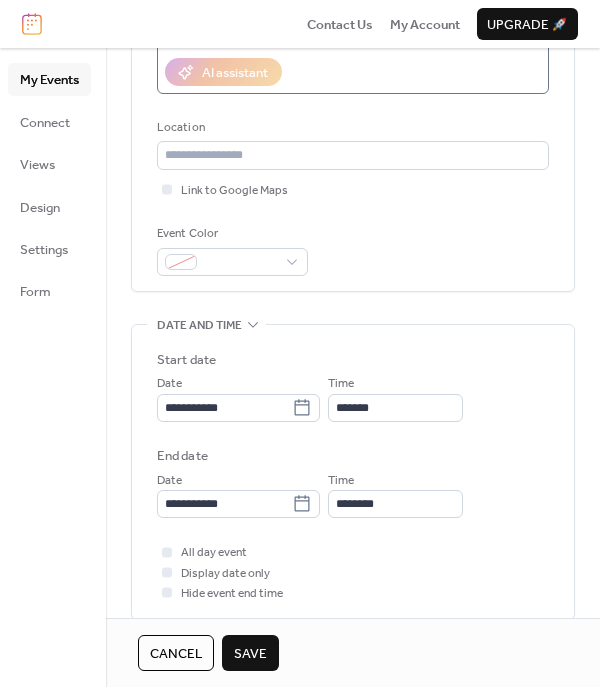 scroll, scrollTop: 0, scrollLeft: 0, axis: both 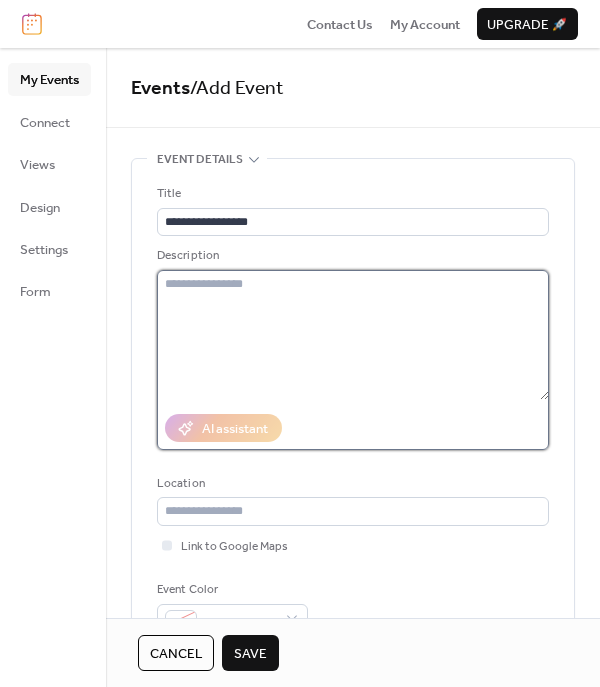 click at bounding box center (353, 335) 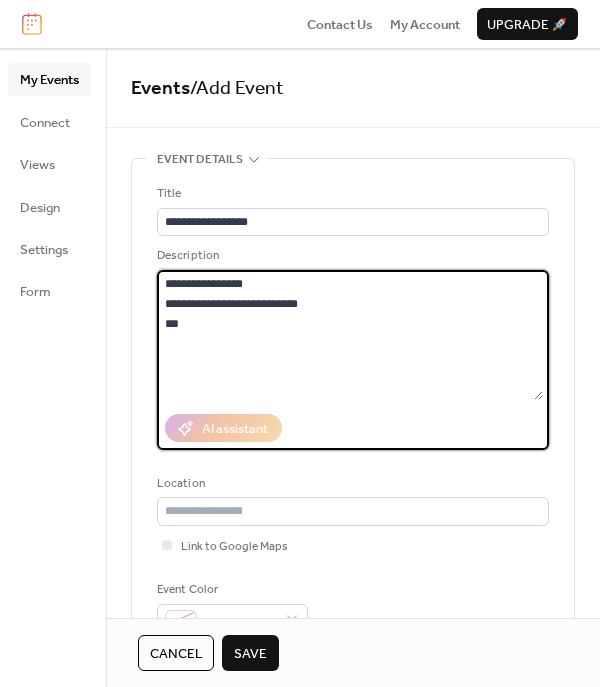 drag, startPoint x: 196, startPoint y: 327, endPoint x: 158, endPoint y: 331, distance: 38.209946 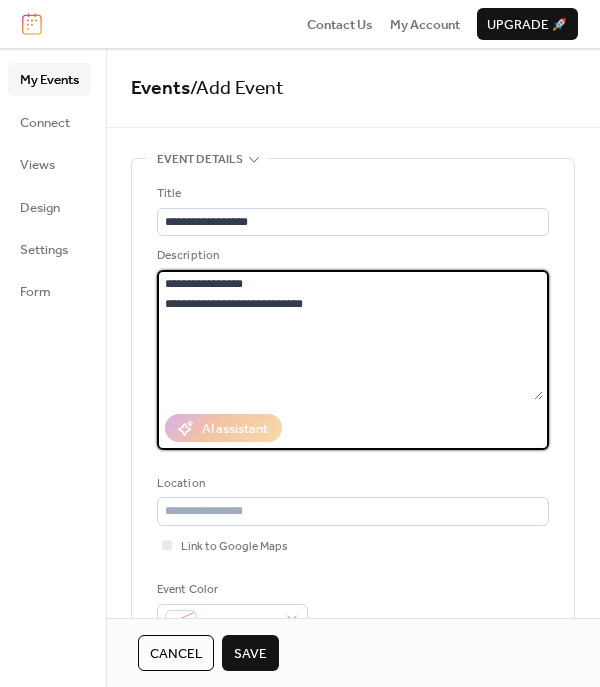 paste on "**********" 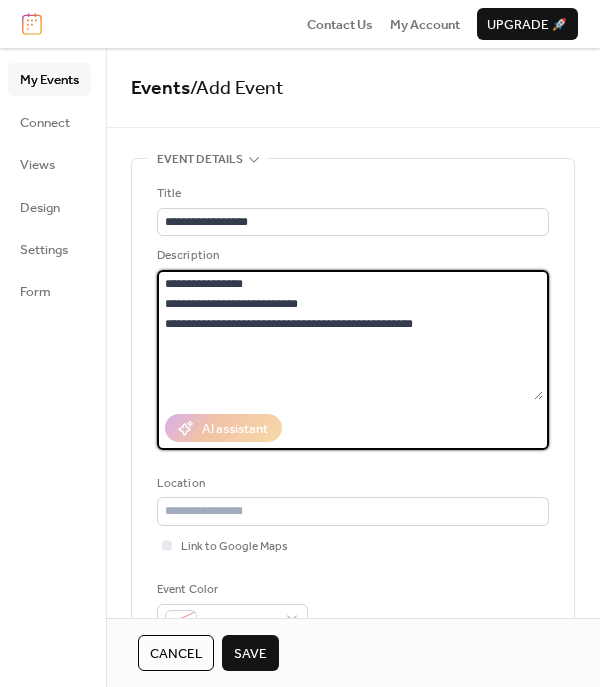 click on "**********" at bounding box center [350, 335] 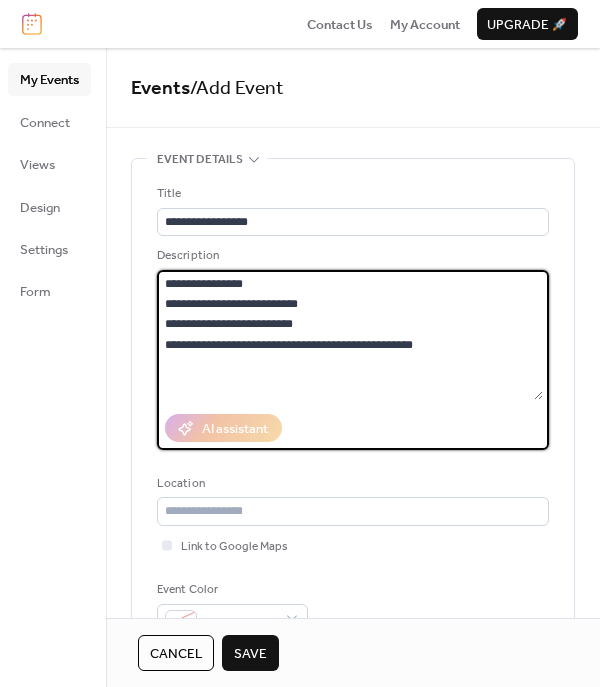 click on "**********" at bounding box center (350, 335) 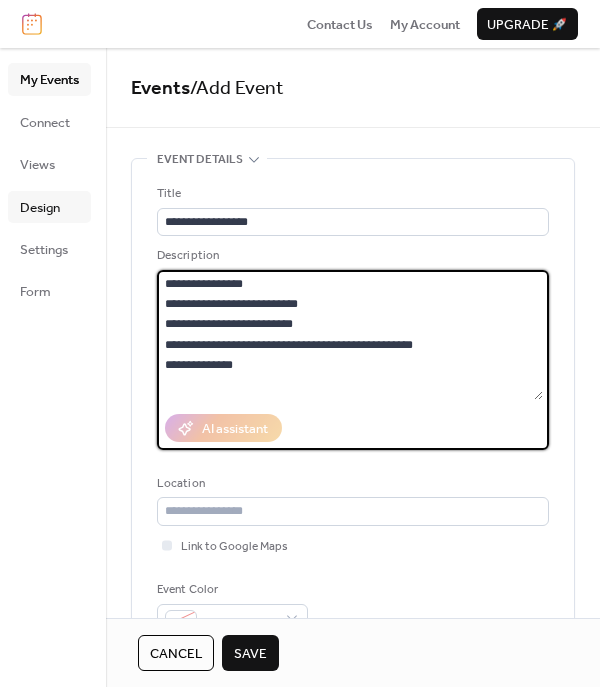 type on "**********" 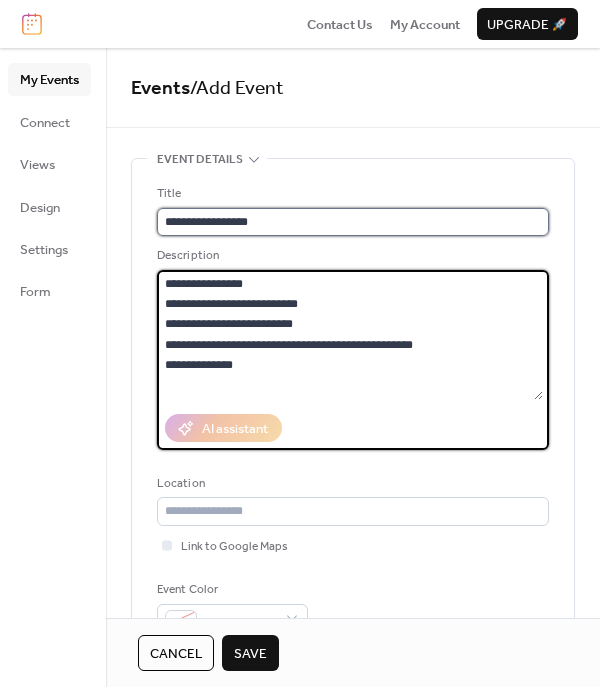 click on "**********" at bounding box center (353, 222) 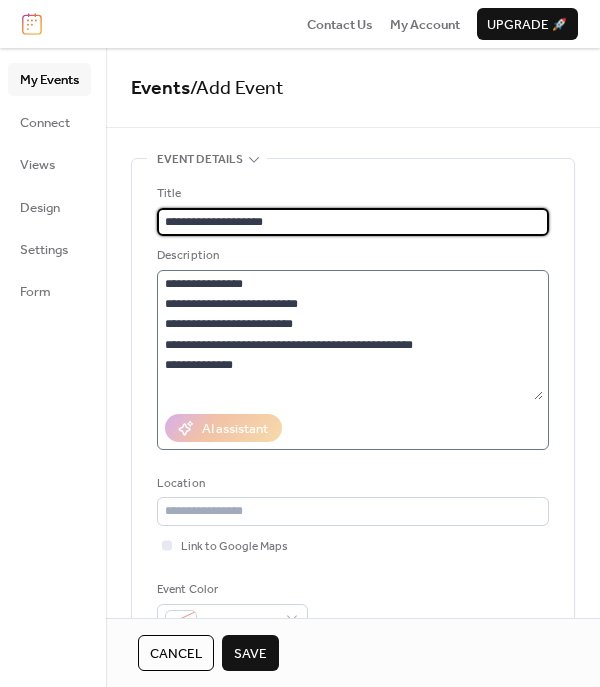 type on "**********" 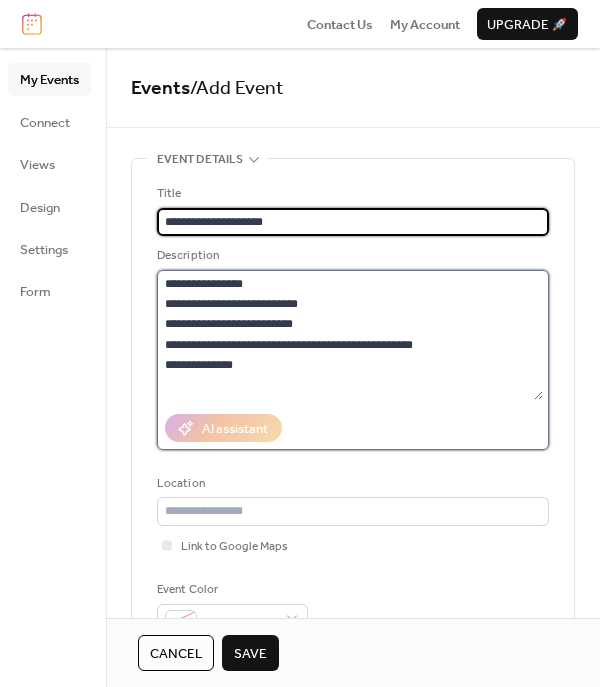 click on "**********" at bounding box center [350, 335] 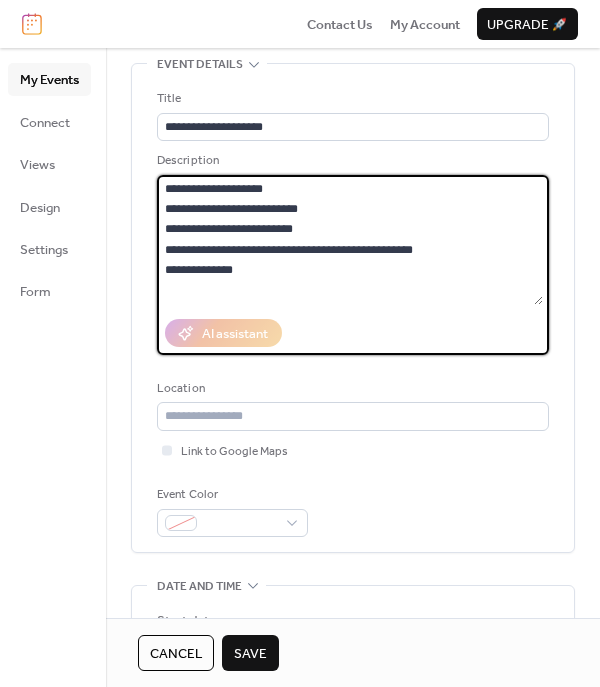 scroll, scrollTop: 400, scrollLeft: 0, axis: vertical 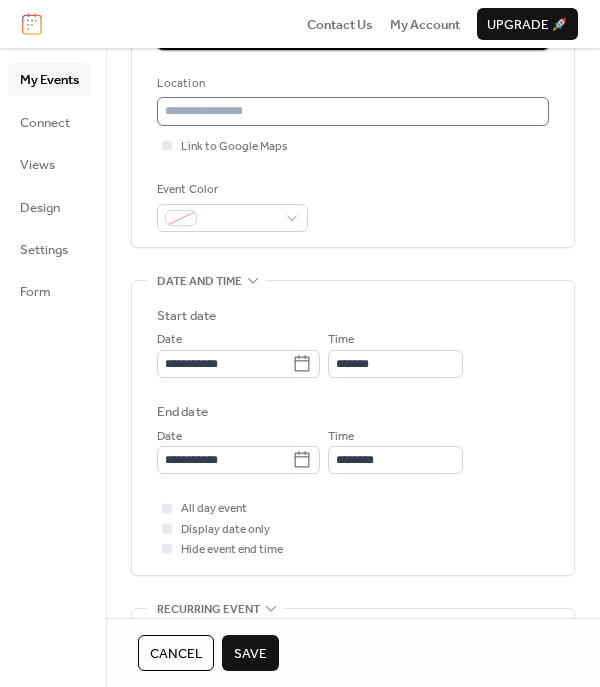 type on "**********" 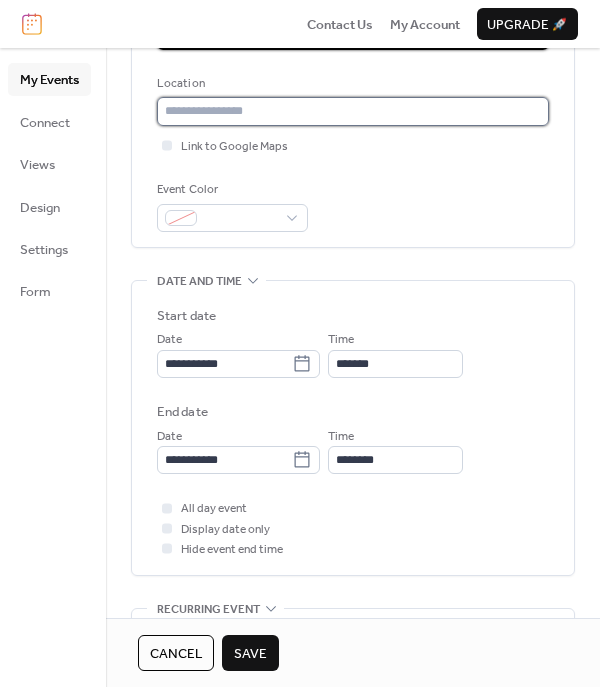 click at bounding box center (353, 111) 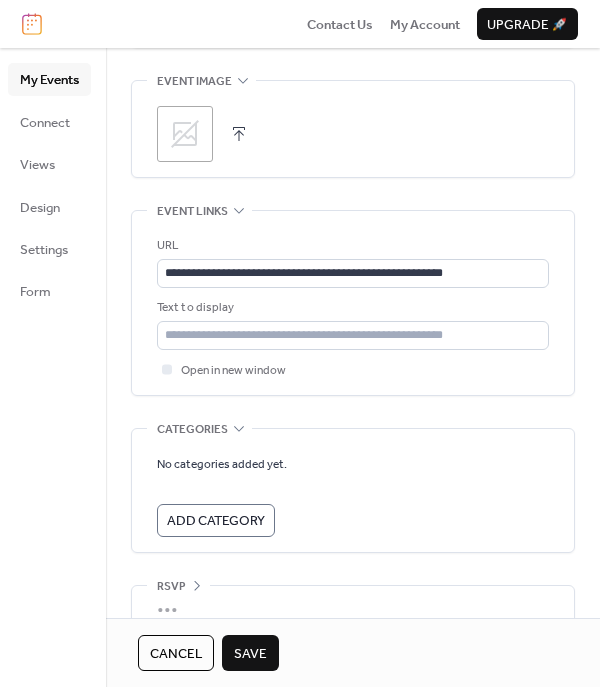 scroll, scrollTop: 1056, scrollLeft: 0, axis: vertical 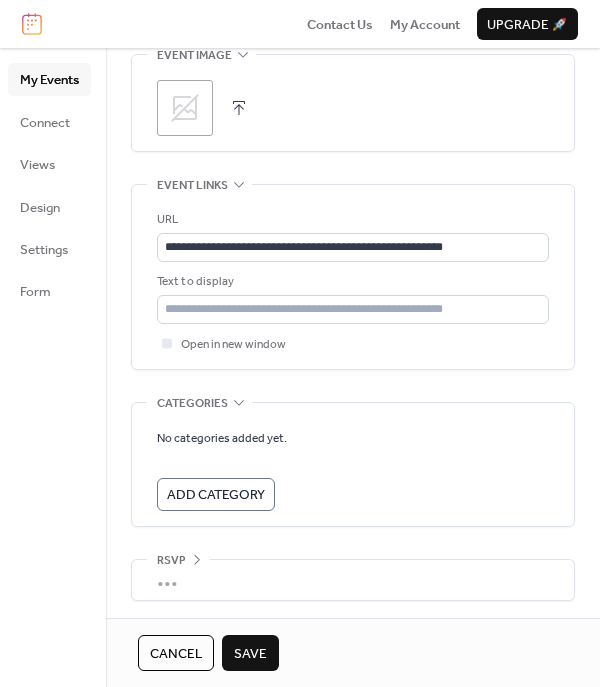 type on "**********" 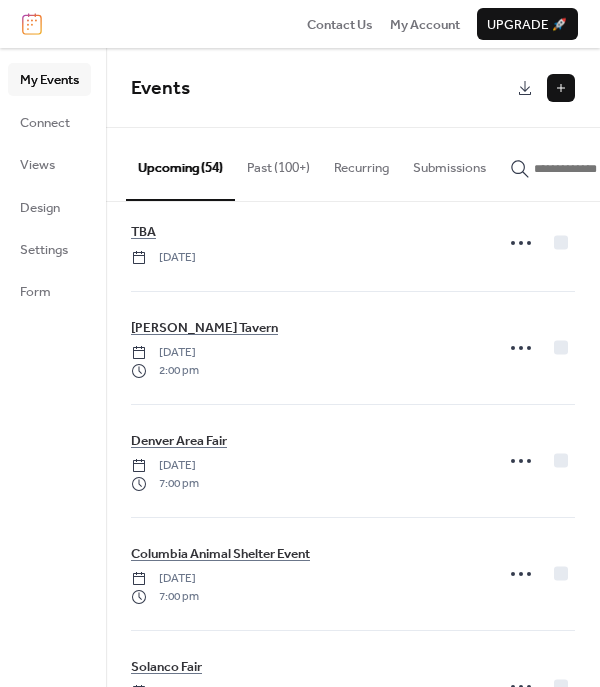 scroll, scrollTop: 2800, scrollLeft: 0, axis: vertical 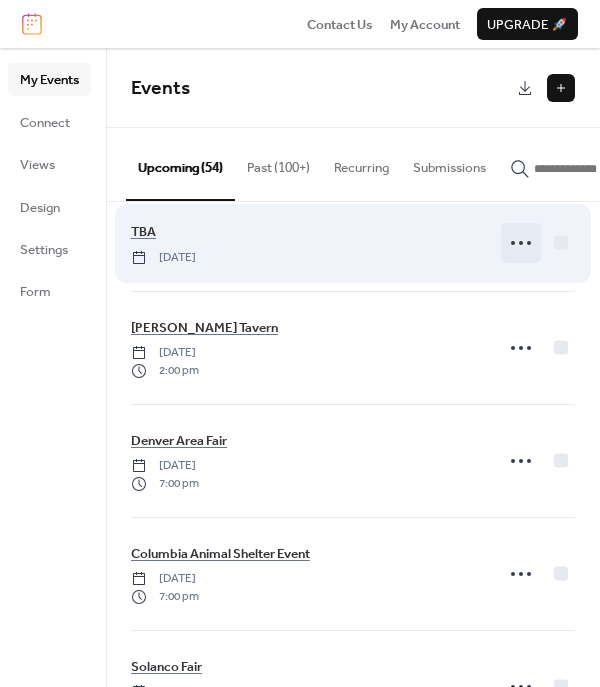 click 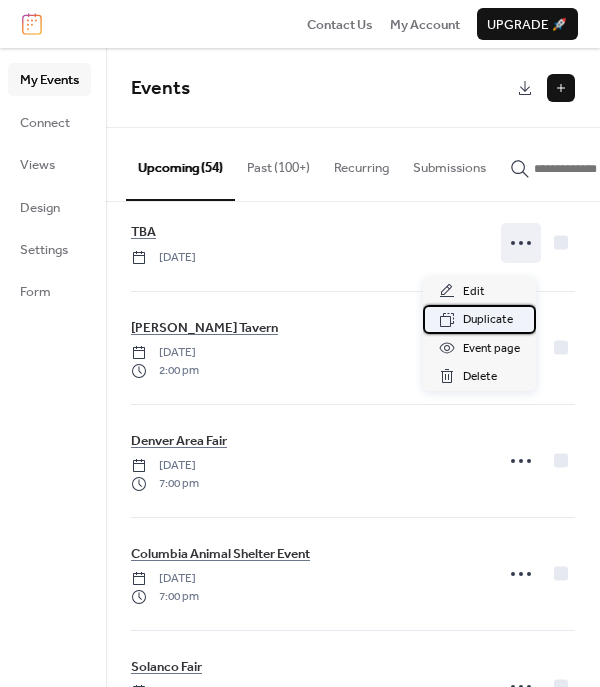 click on "Duplicate" at bounding box center (479, 319) 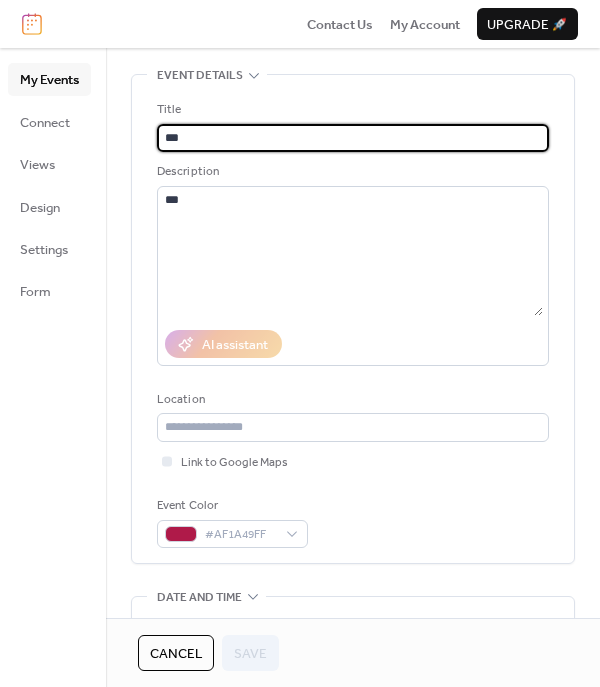 scroll, scrollTop: 300, scrollLeft: 0, axis: vertical 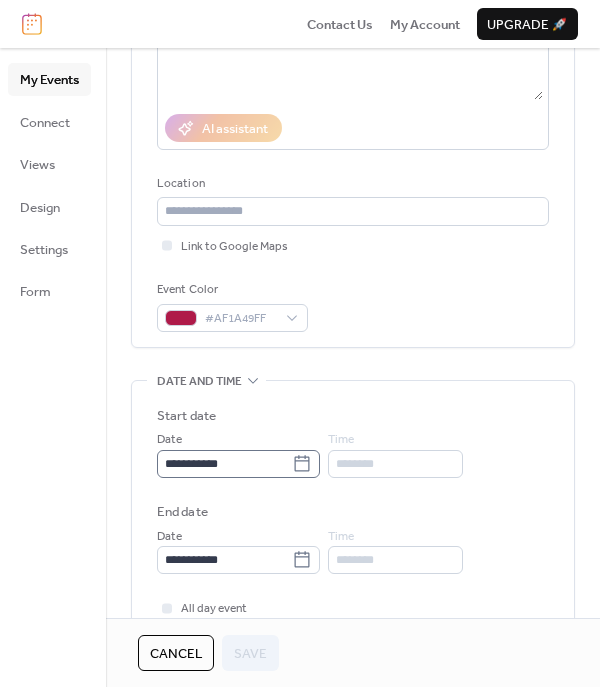 click on "**********" at bounding box center [238, 464] 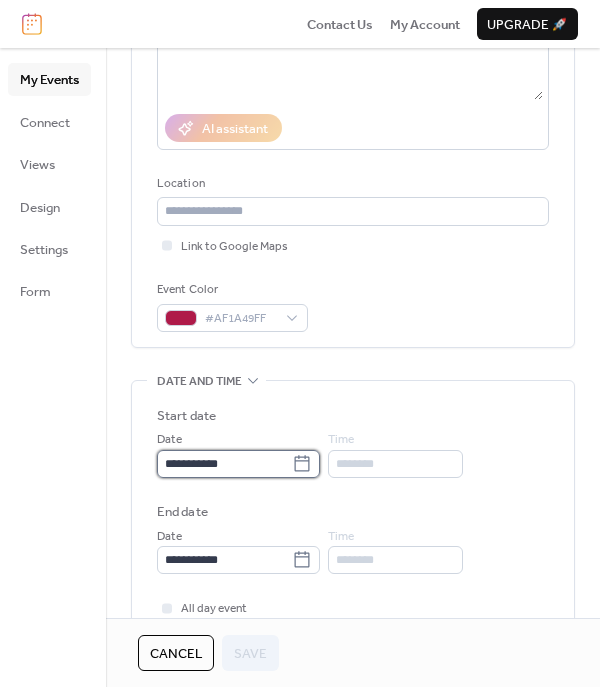 click on "**********" at bounding box center (224, 464) 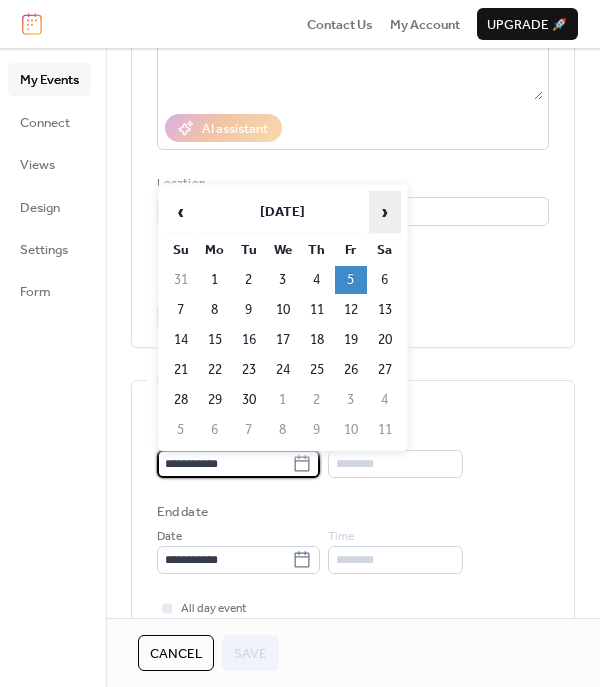 click on "›" at bounding box center [385, 212] 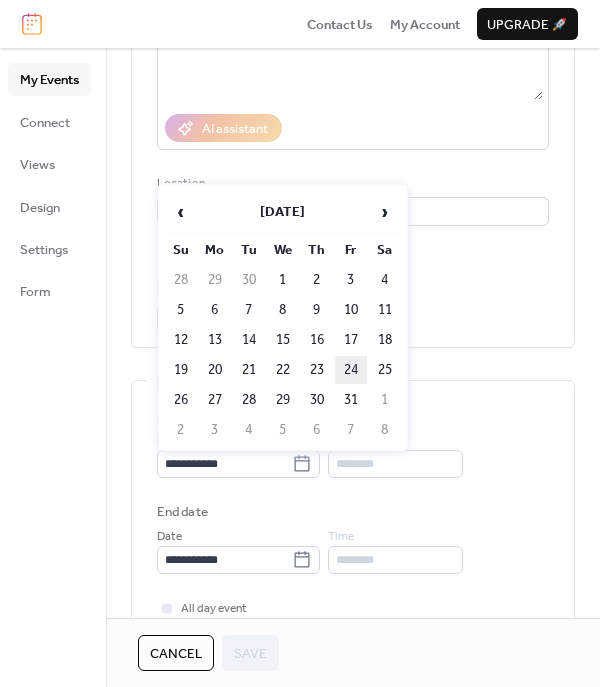 click on "24" at bounding box center [351, 370] 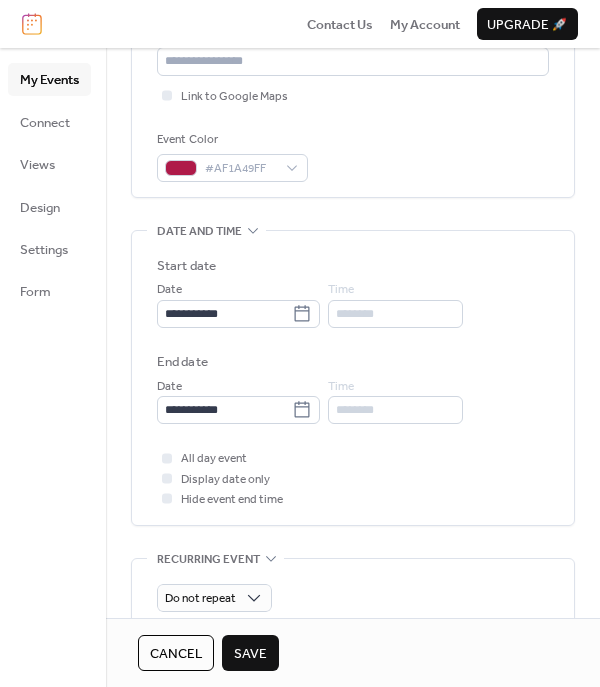 scroll, scrollTop: 500, scrollLeft: 0, axis: vertical 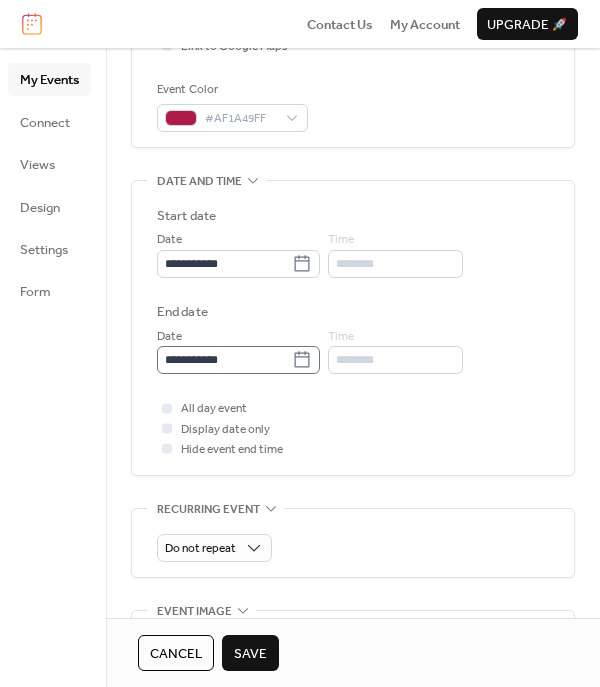 drag, startPoint x: 317, startPoint y: 359, endPoint x: 327, endPoint y: 352, distance: 12.206555 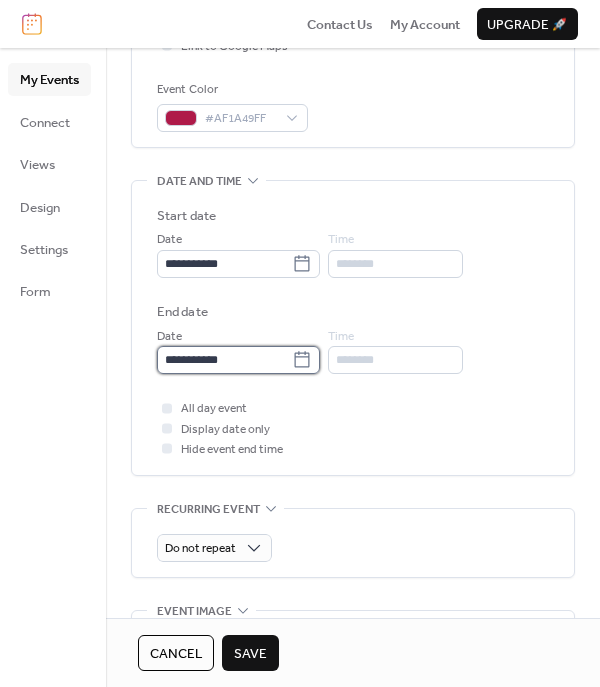 click on "**********" at bounding box center (224, 360) 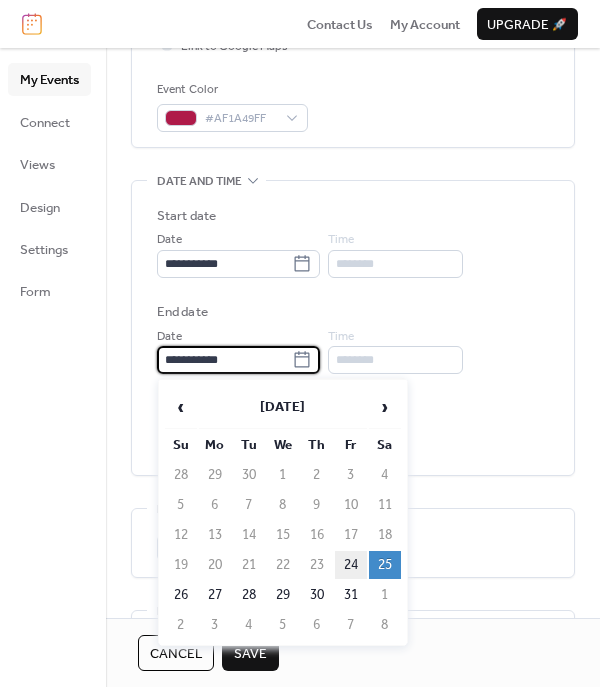 click on "24" at bounding box center (351, 565) 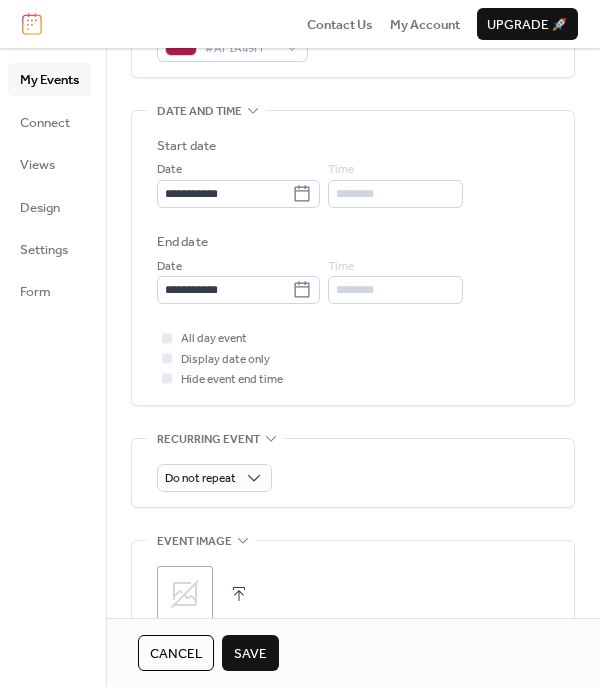scroll, scrollTop: 800, scrollLeft: 0, axis: vertical 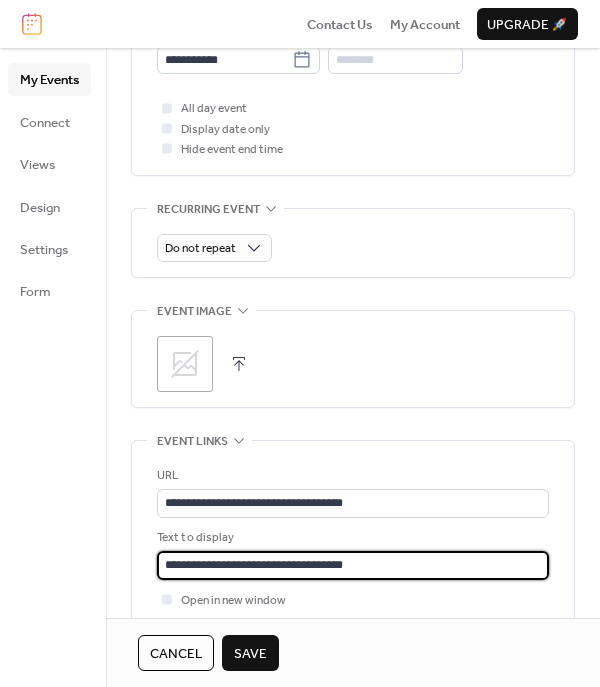 drag, startPoint x: 402, startPoint y: 568, endPoint x: 125, endPoint y: 569, distance: 277.0018 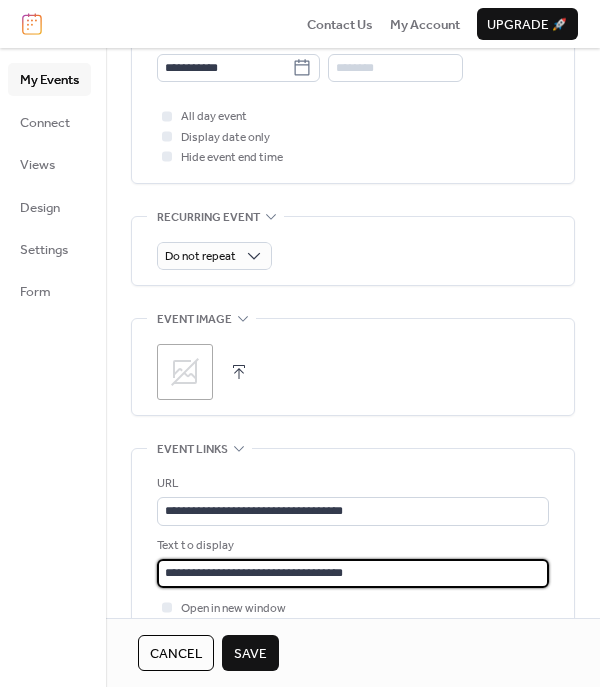 scroll, scrollTop: 1000, scrollLeft: 0, axis: vertical 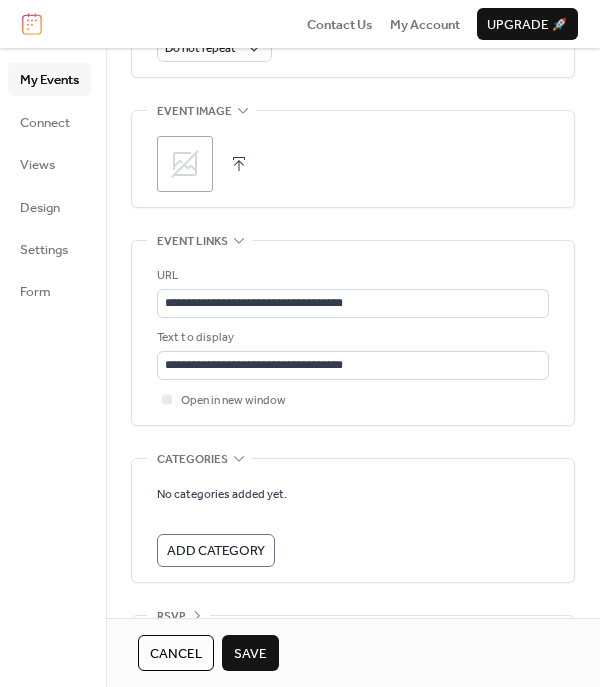 click on "Open in new window" at bounding box center (353, 400) 